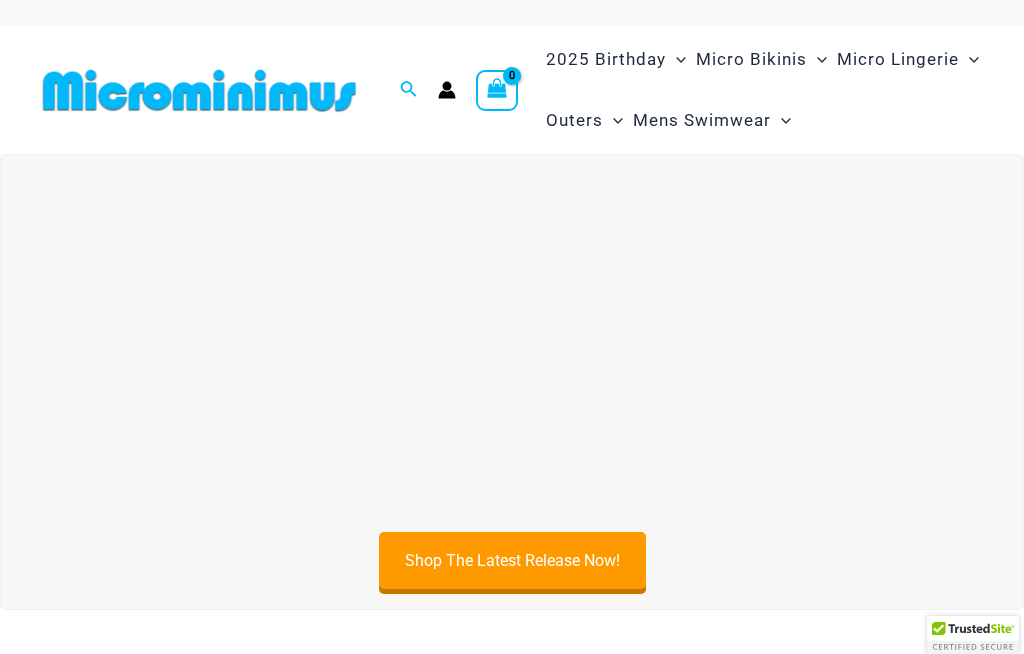 scroll, scrollTop: 0, scrollLeft: 0, axis: both 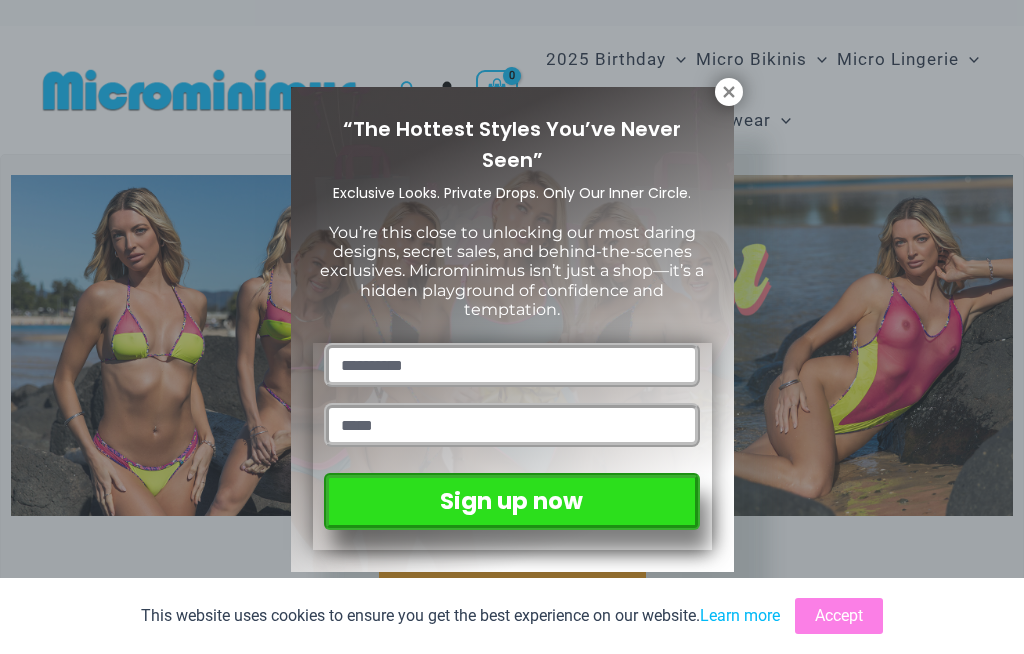 click on "“The Hottest Styles You’ve Never Seen” Exclusive Looks. Private Drops. Only Our Inner Circle. You’re this close to unlocking our most daring designs, secret sales, and behind-the-scenes exclusives. Microminimus isn’t just a shop—it’s a hidden playground of confidence and temptation. Sign up now" at bounding box center (512, 329) 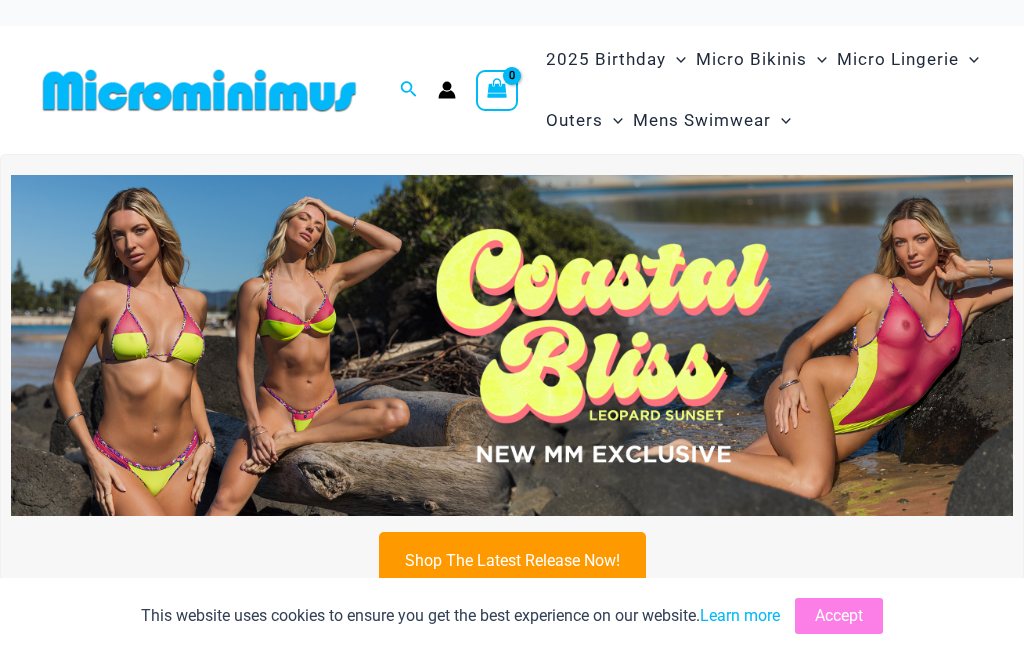 click at bounding box center (512, 345) 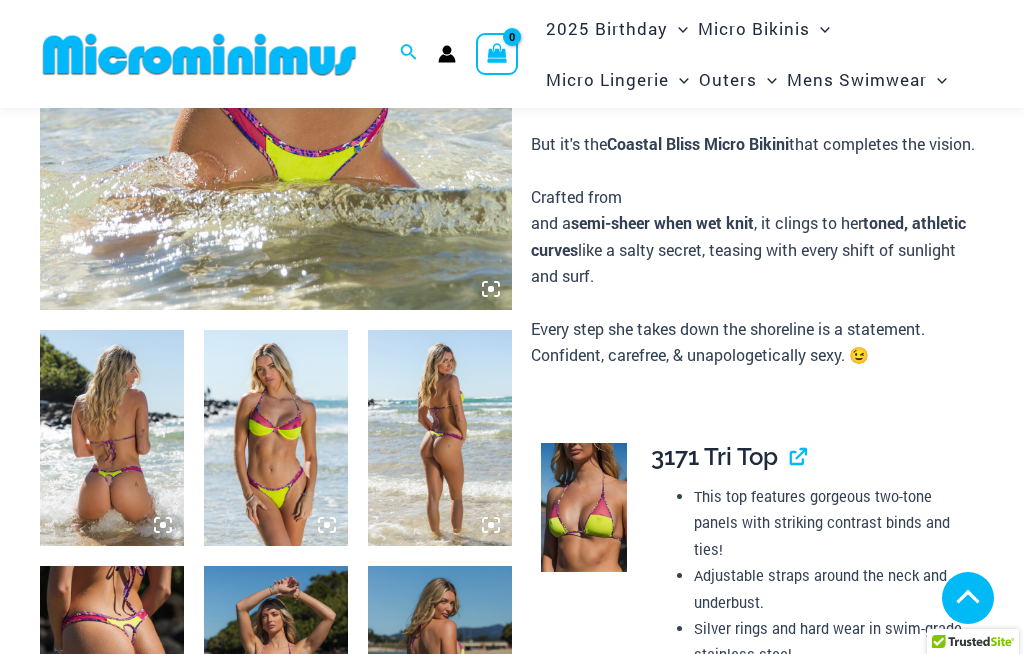 scroll, scrollTop: 606, scrollLeft: 0, axis: vertical 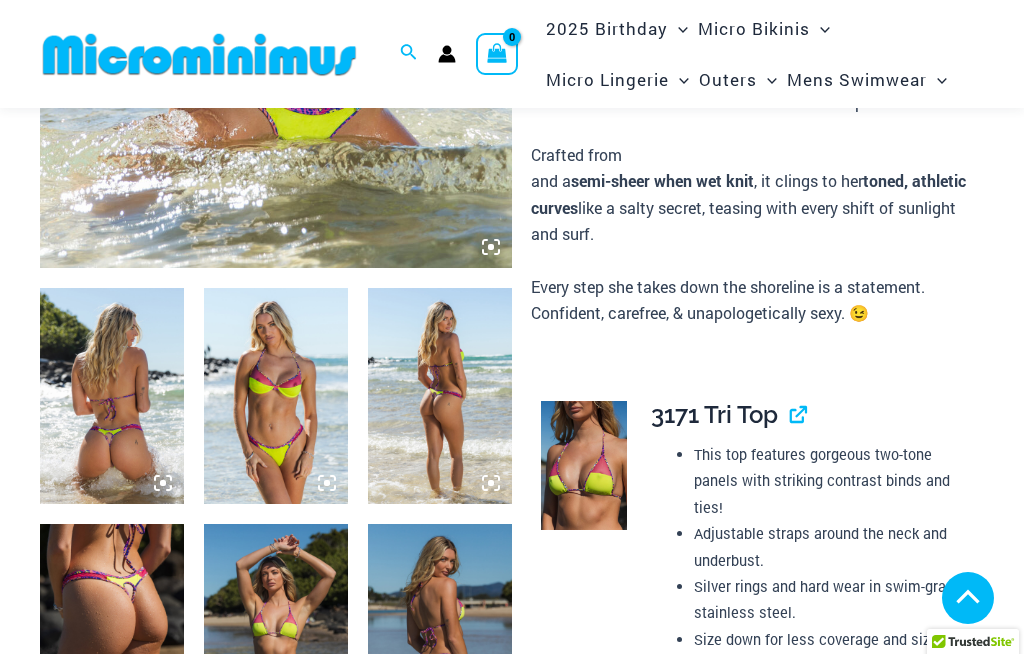 click at bounding box center [112, 396] 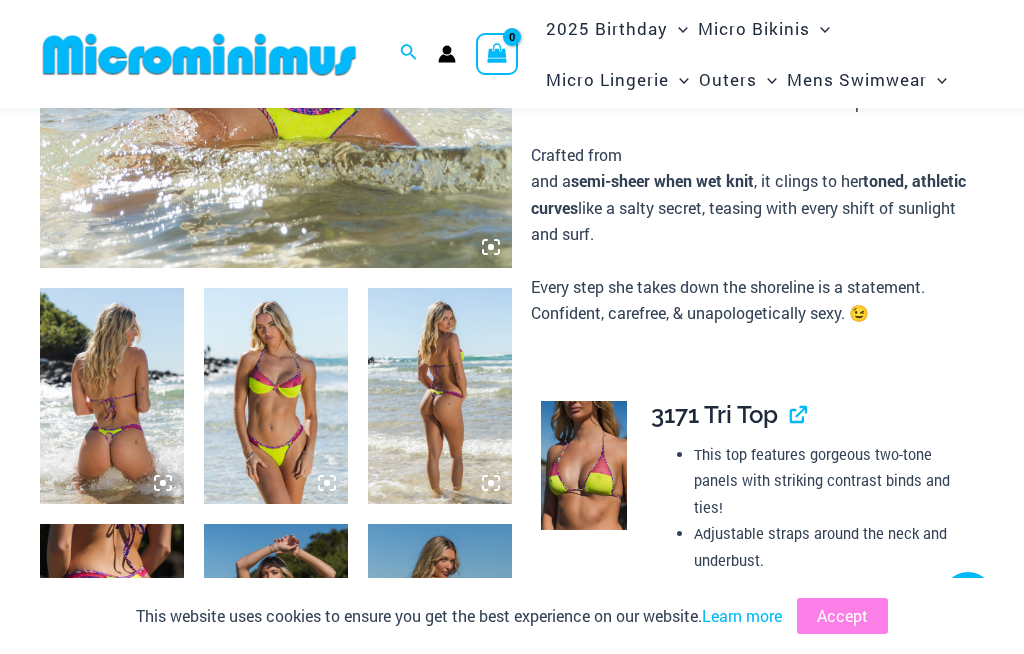 click at bounding box center (112, 396) 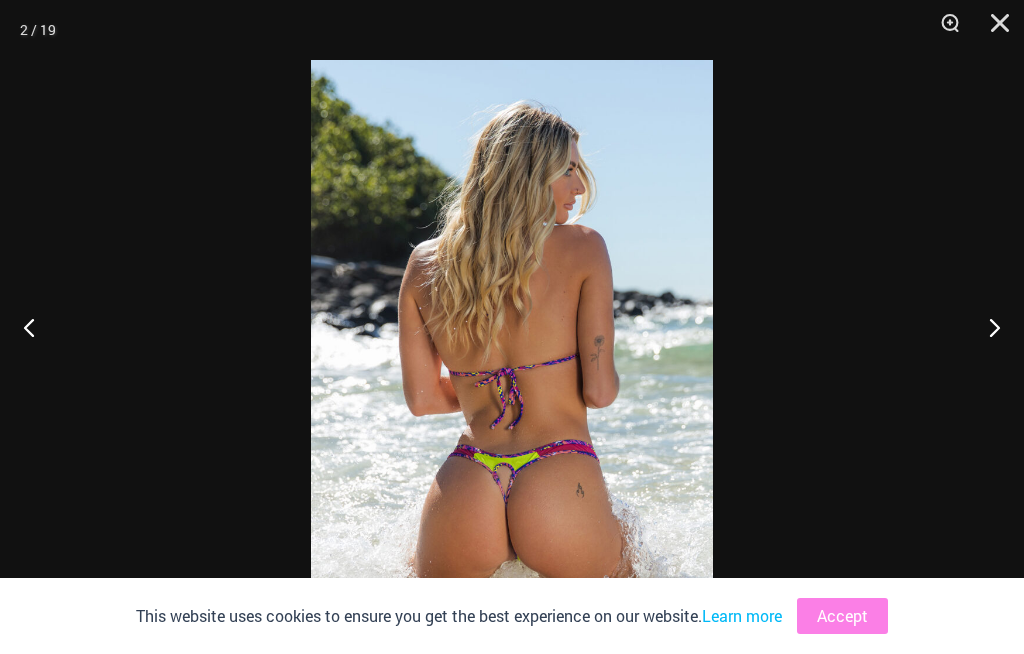 click at bounding box center [986, 327] 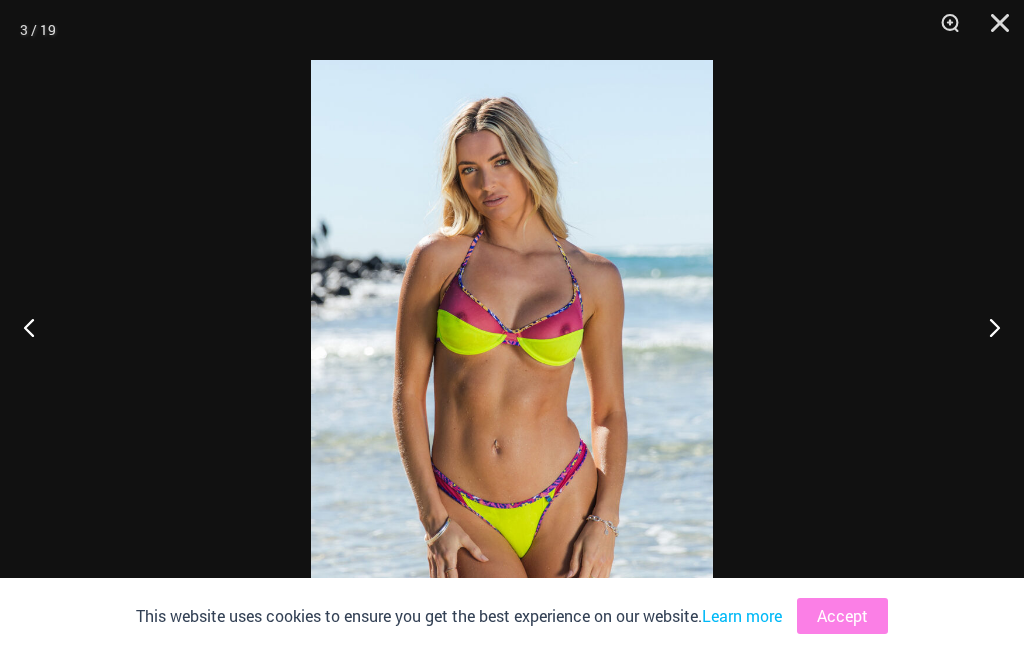 click at bounding box center [986, 327] 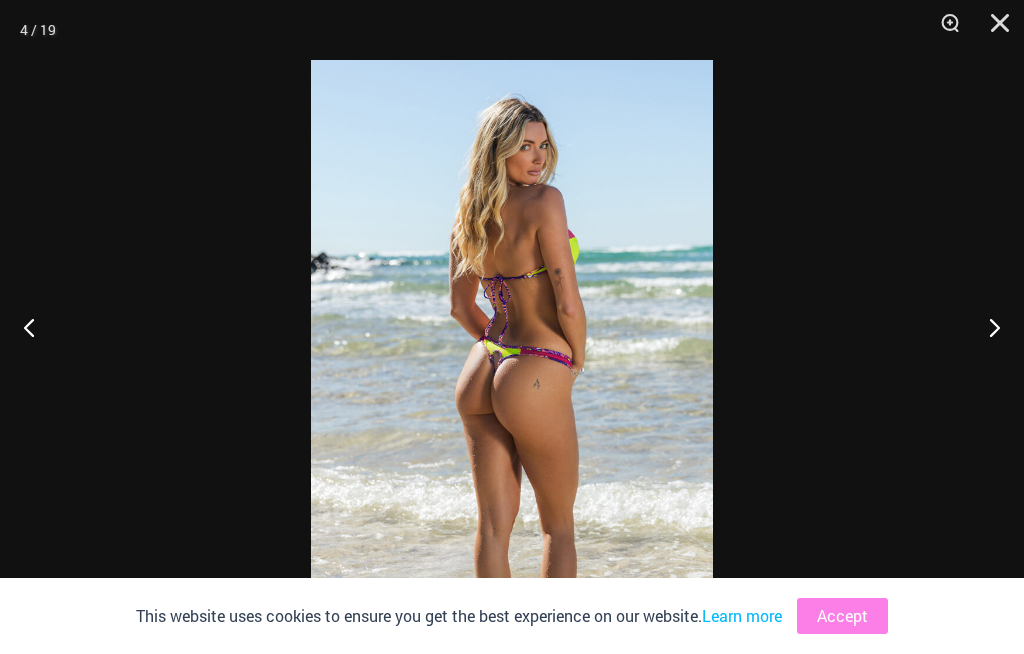 click at bounding box center (986, 327) 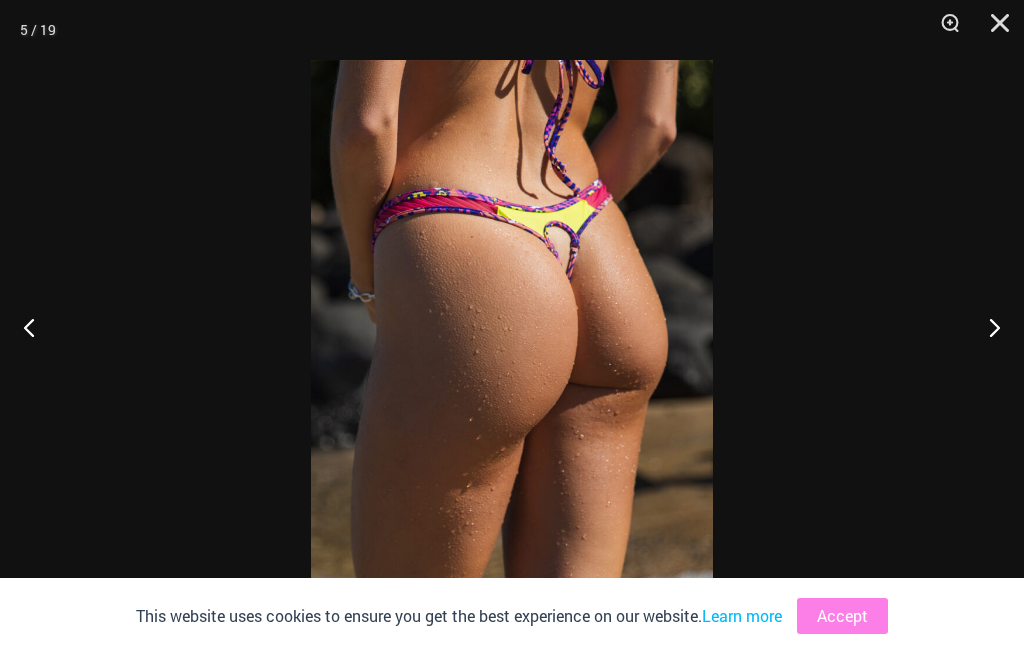 click at bounding box center (986, 327) 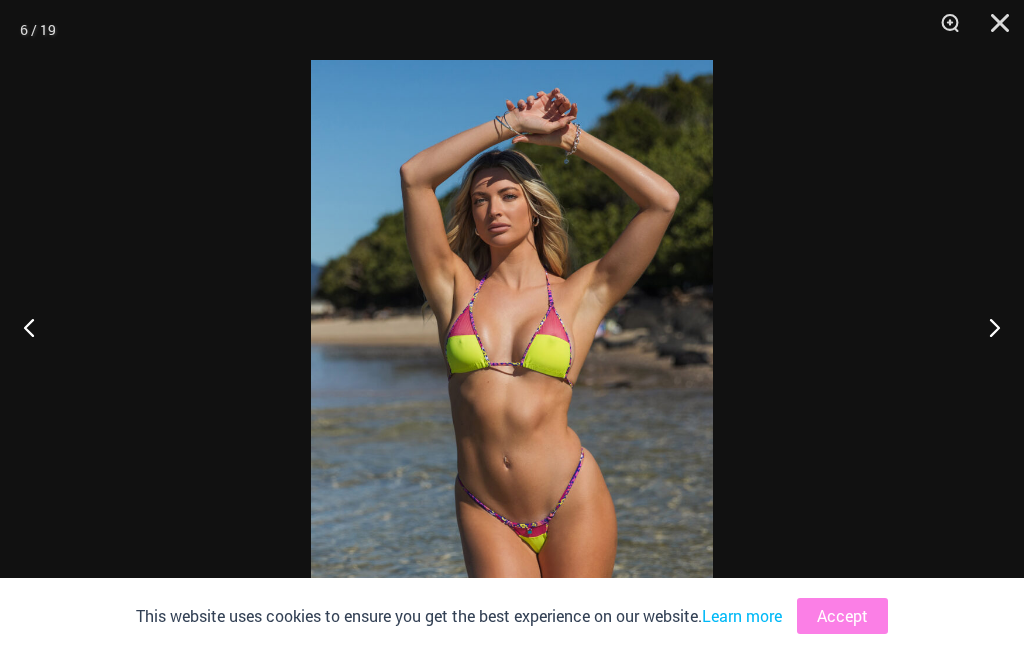 click at bounding box center (986, 327) 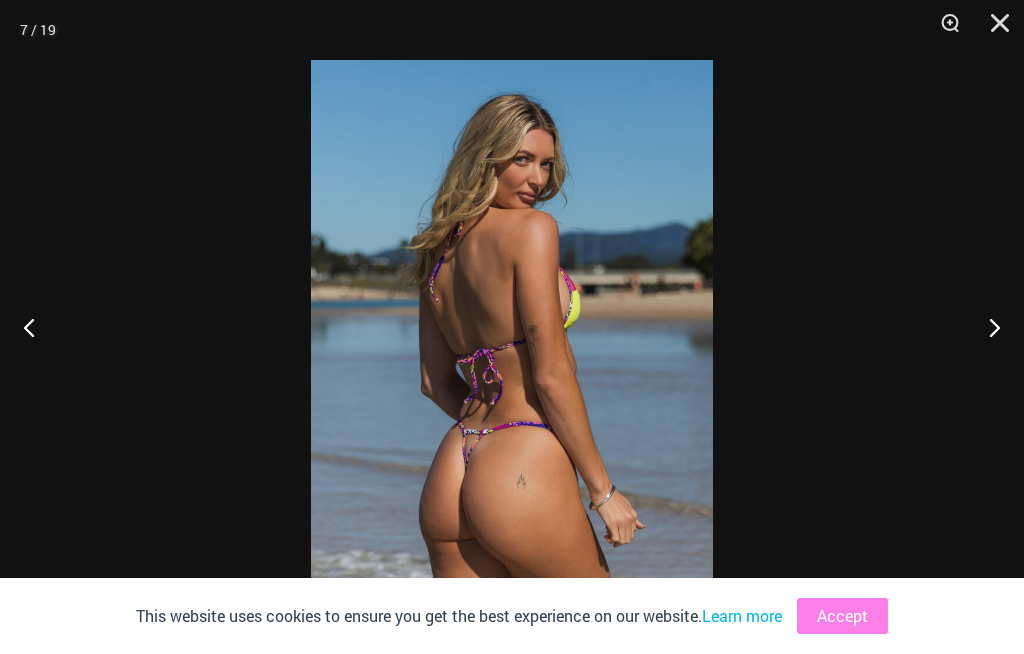 click at bounding box center [986, 327] 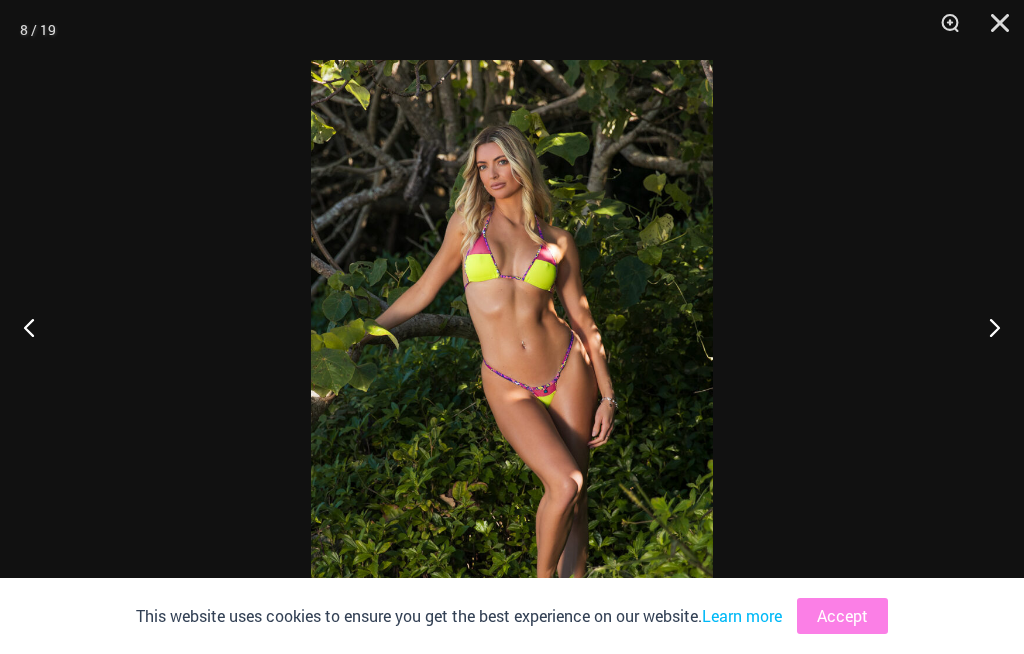click at bounding box center [986, 327] 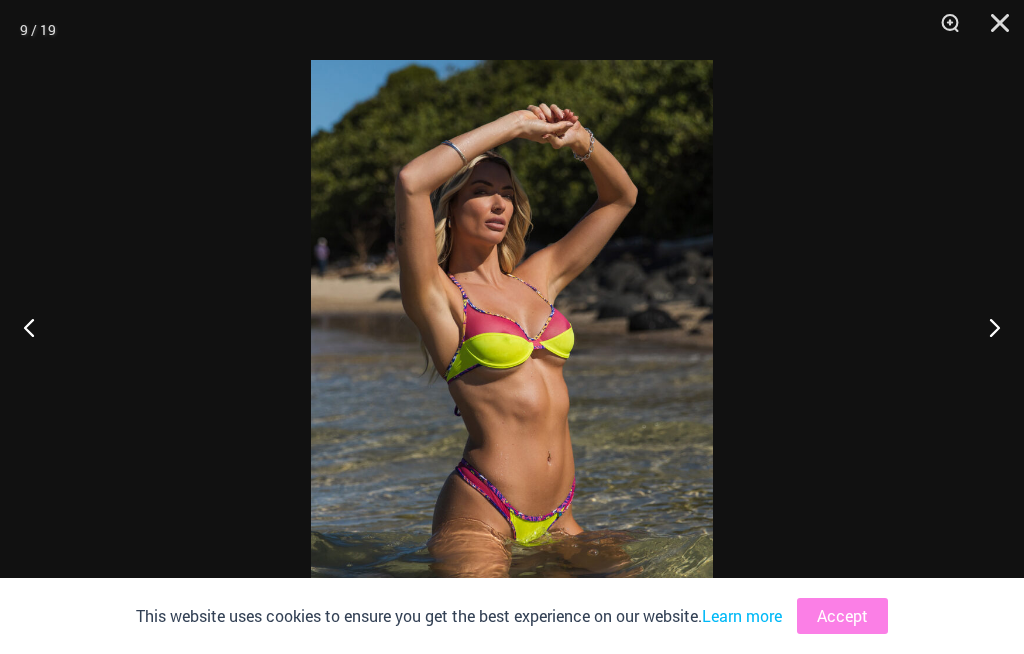 click at bounding box center (986, 327) 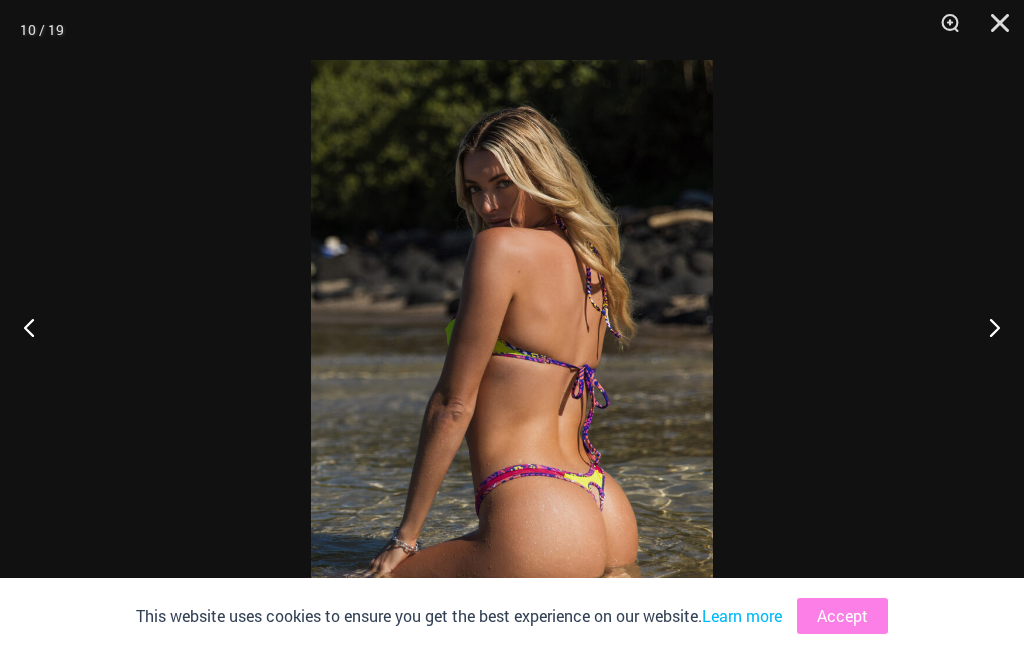 click at bounding box center (986, 327) 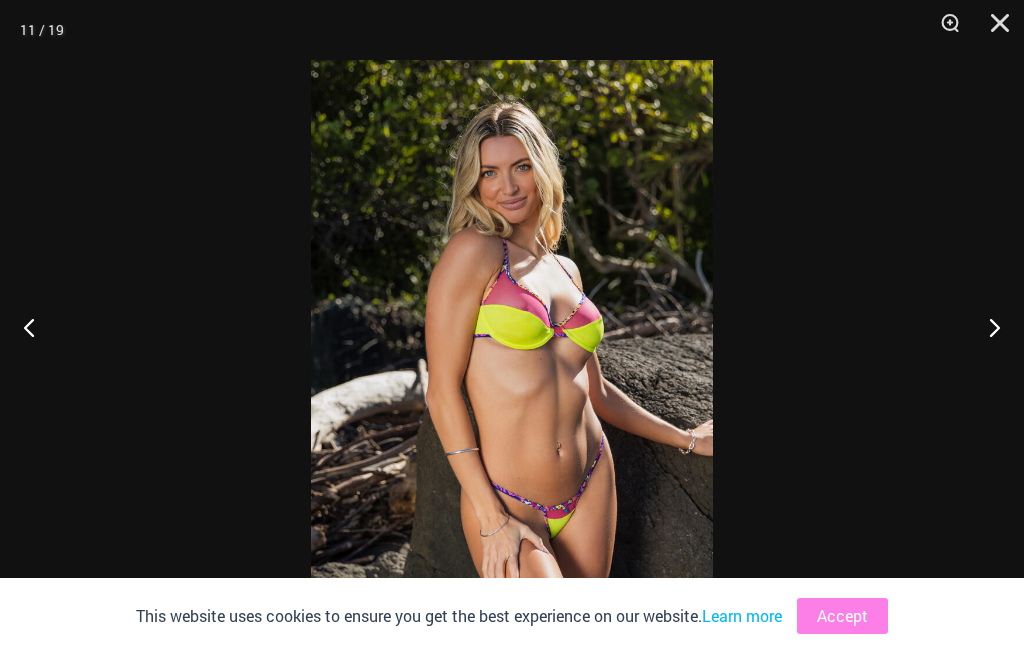 click at bounding box center [986, 327] 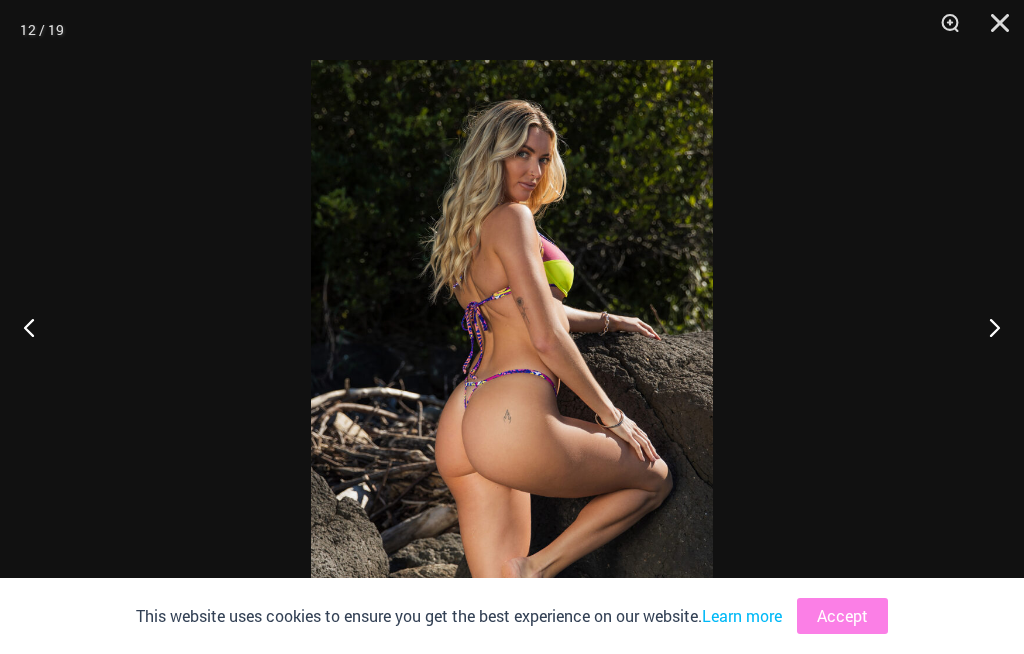 click at bounding box center (993, 30) 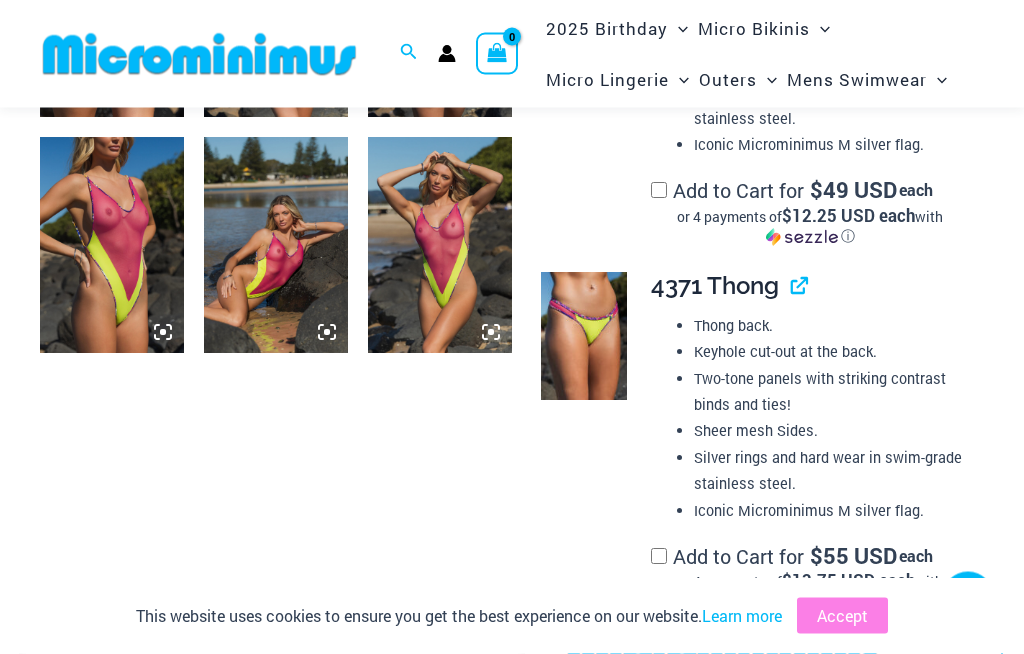 click at bounding box center [112, 246] 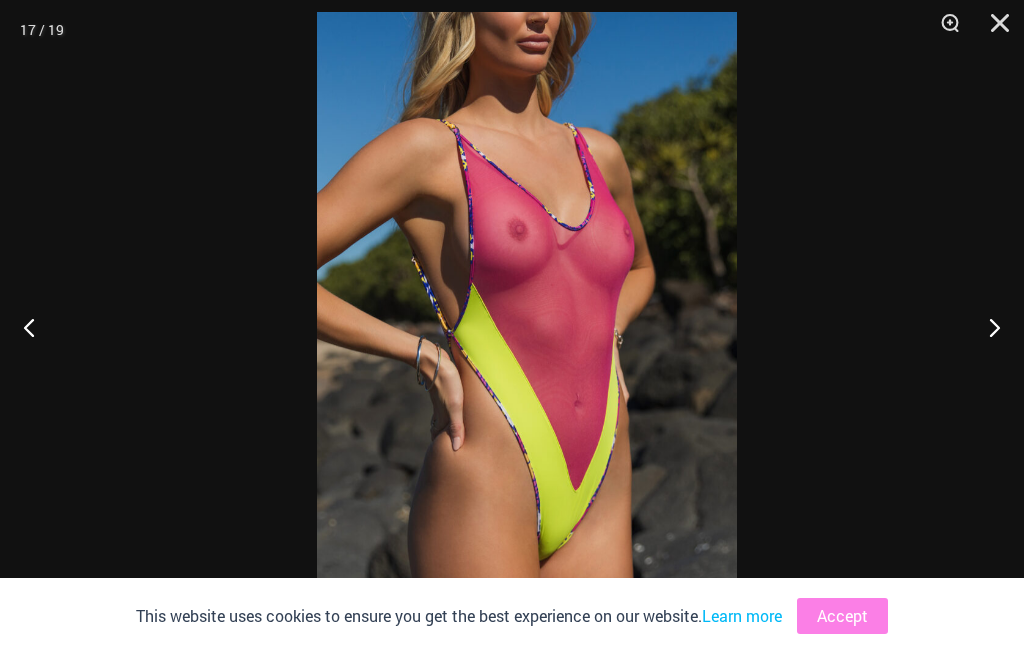 click at bounding box center (527, 327) 